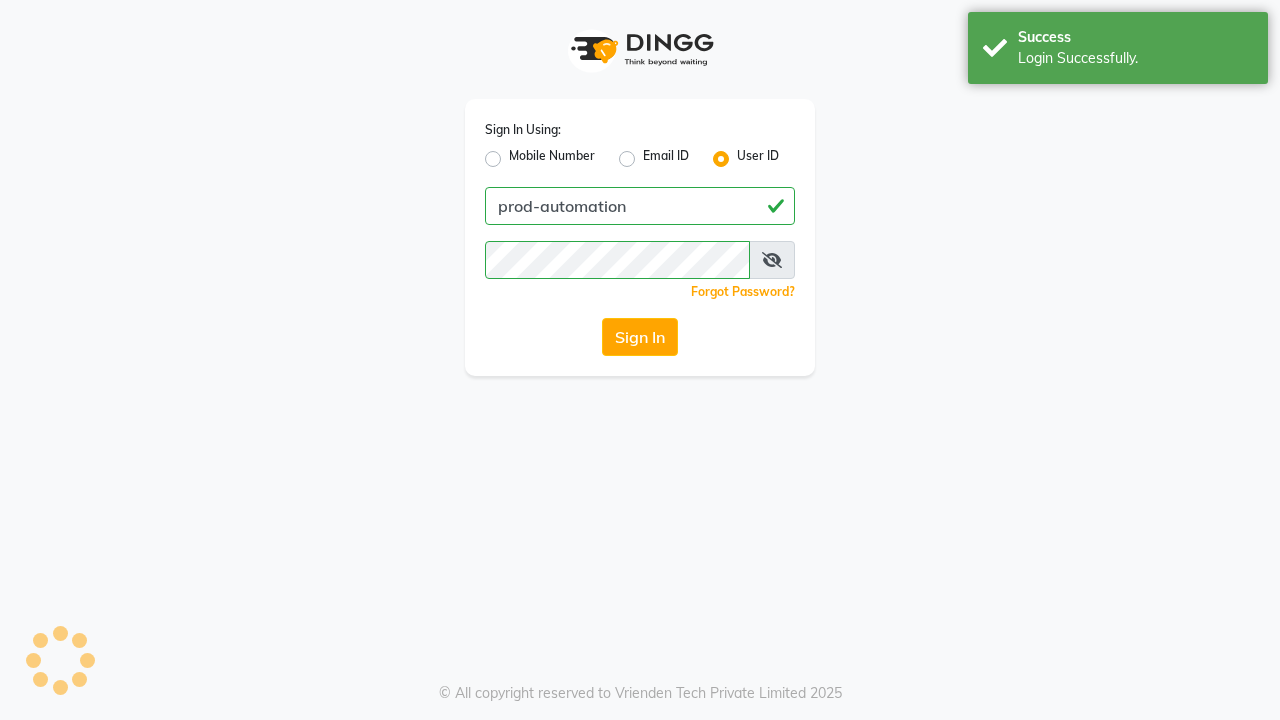 scroll, scrollTop: 0, scrollLeft: 0, axis: both 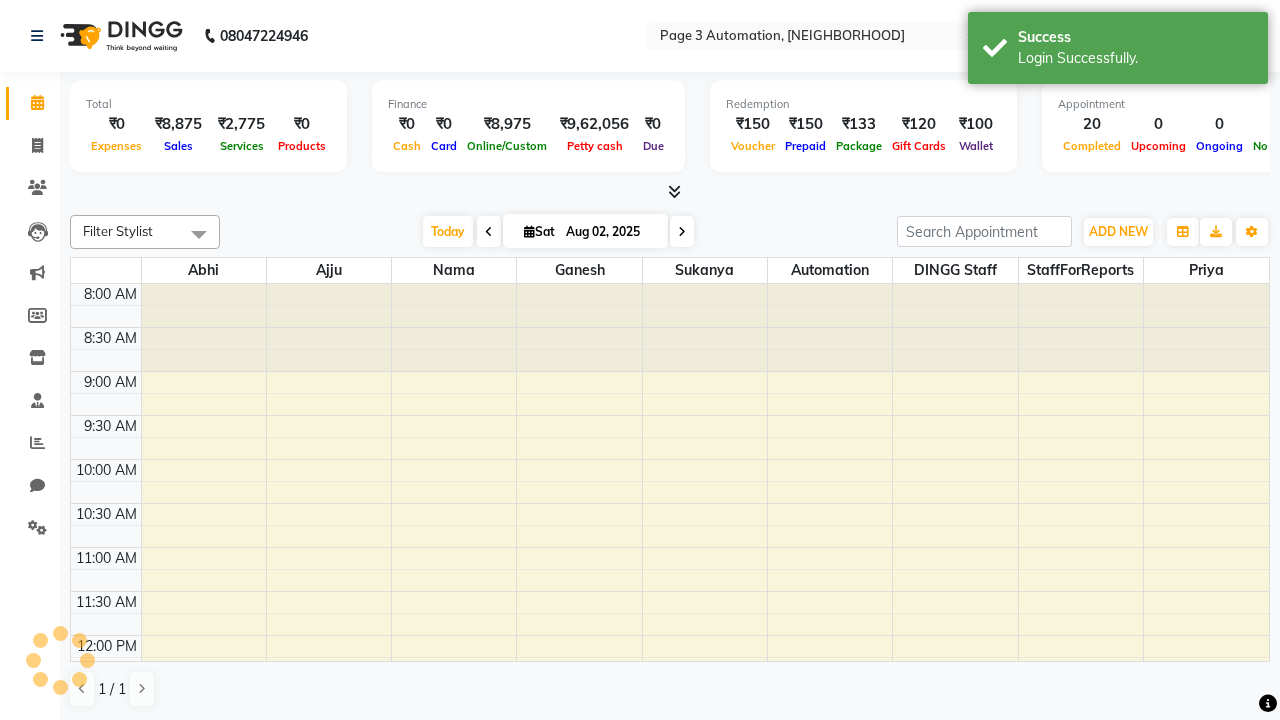 select on "en" 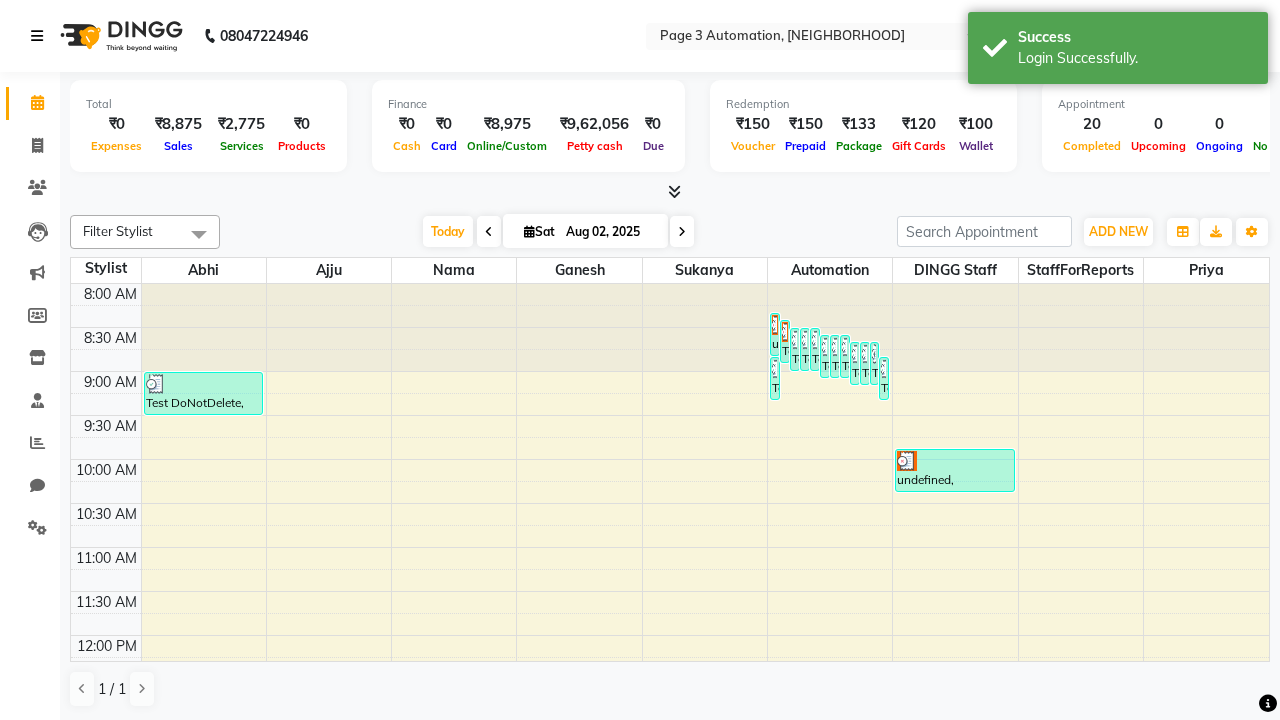 click at bounding box center (37, 36) 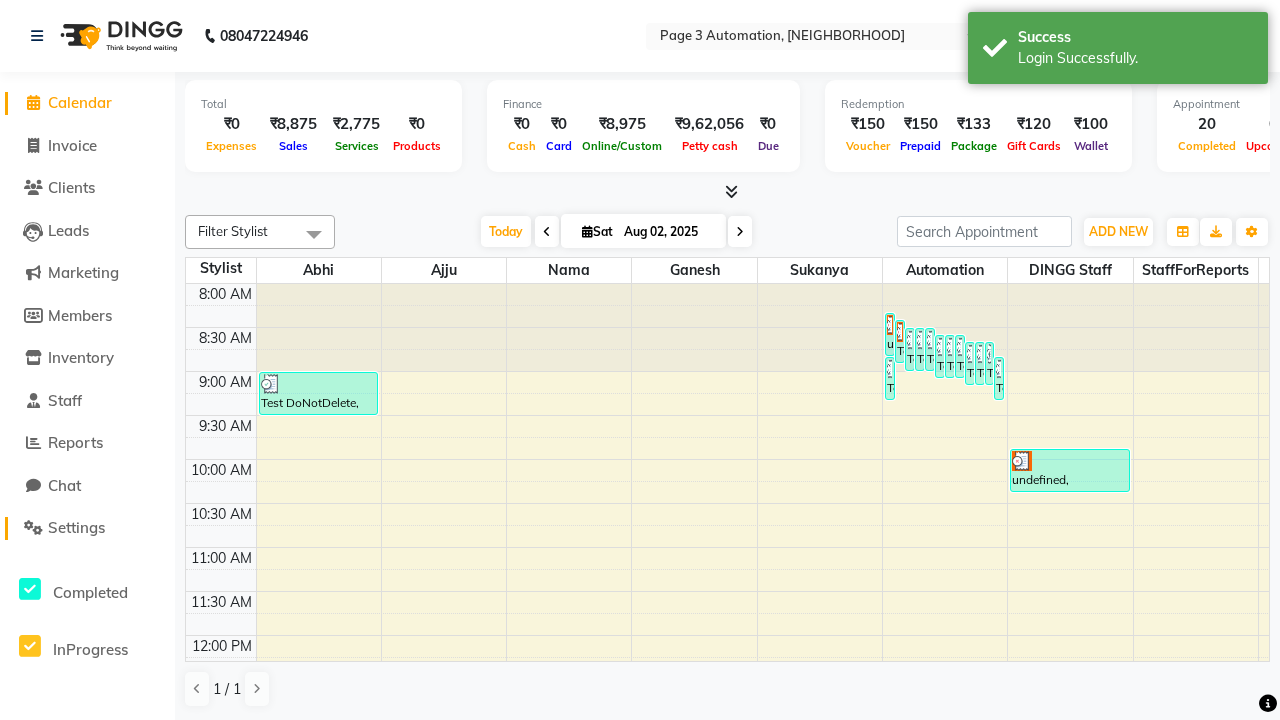 click on "Settings" 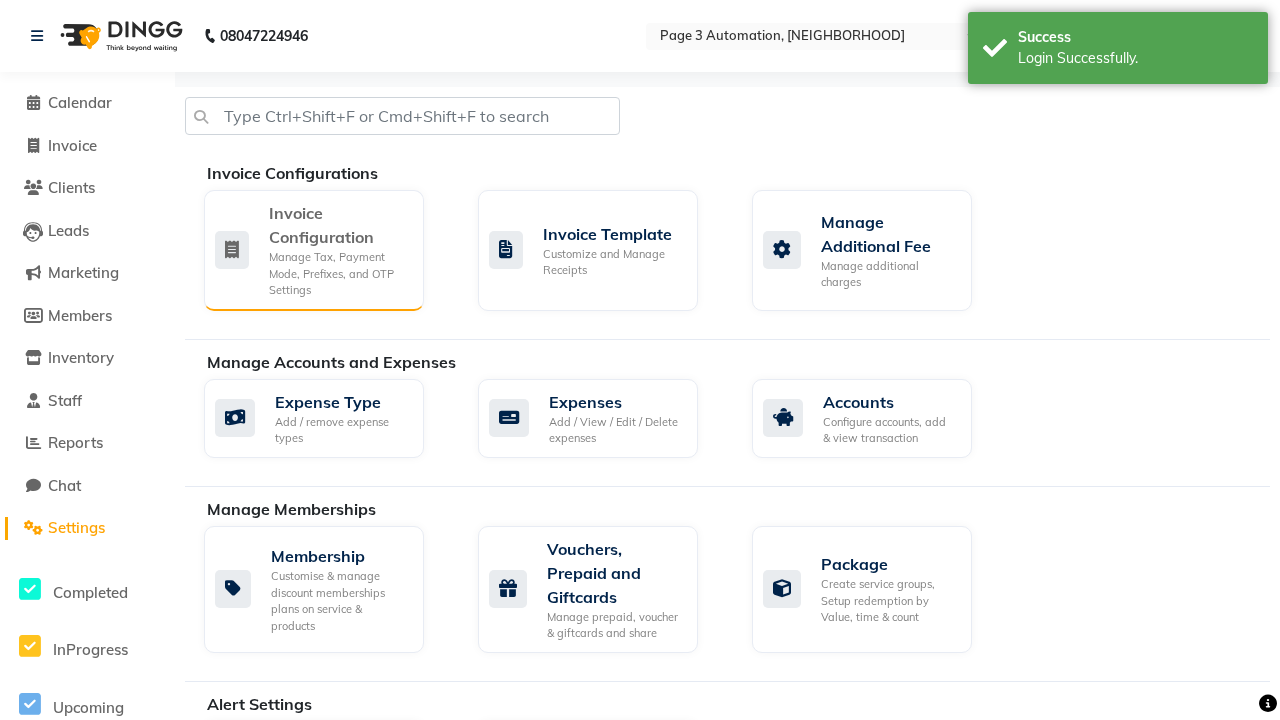 click on "Manage Tax, Payment Mode, Prefixes, and OTP Settings" 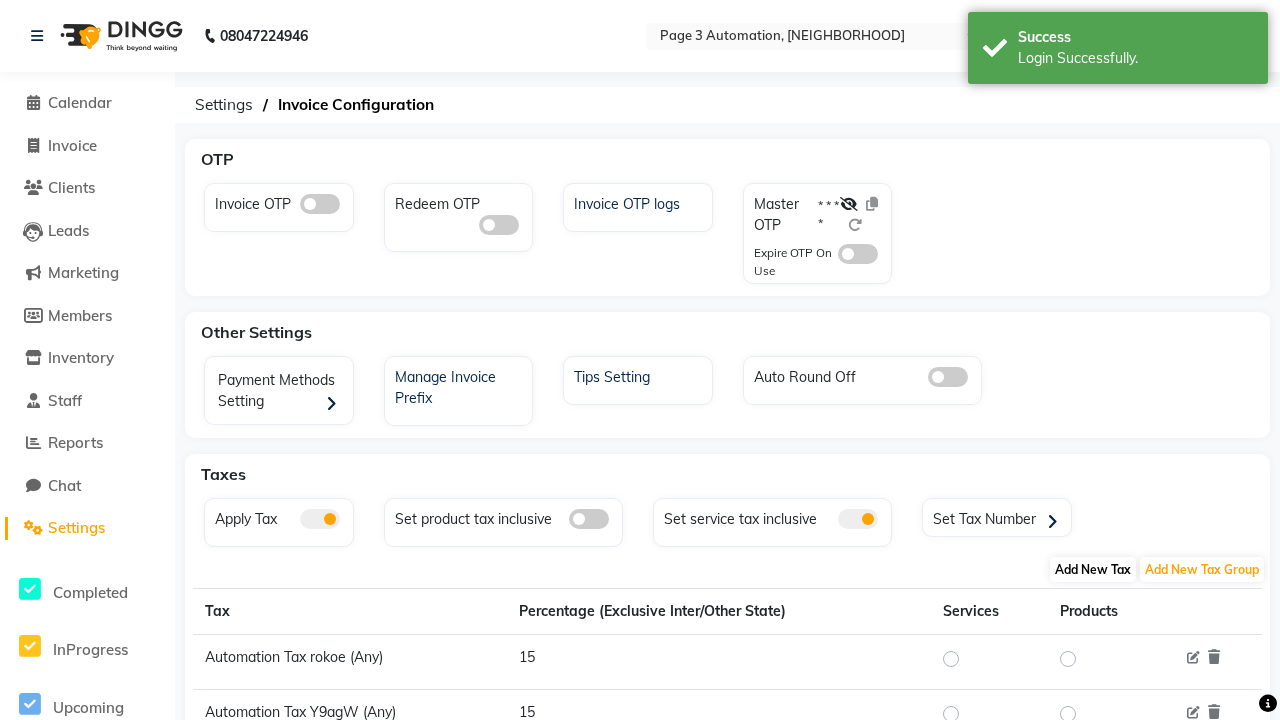 click on "Add New Tax" 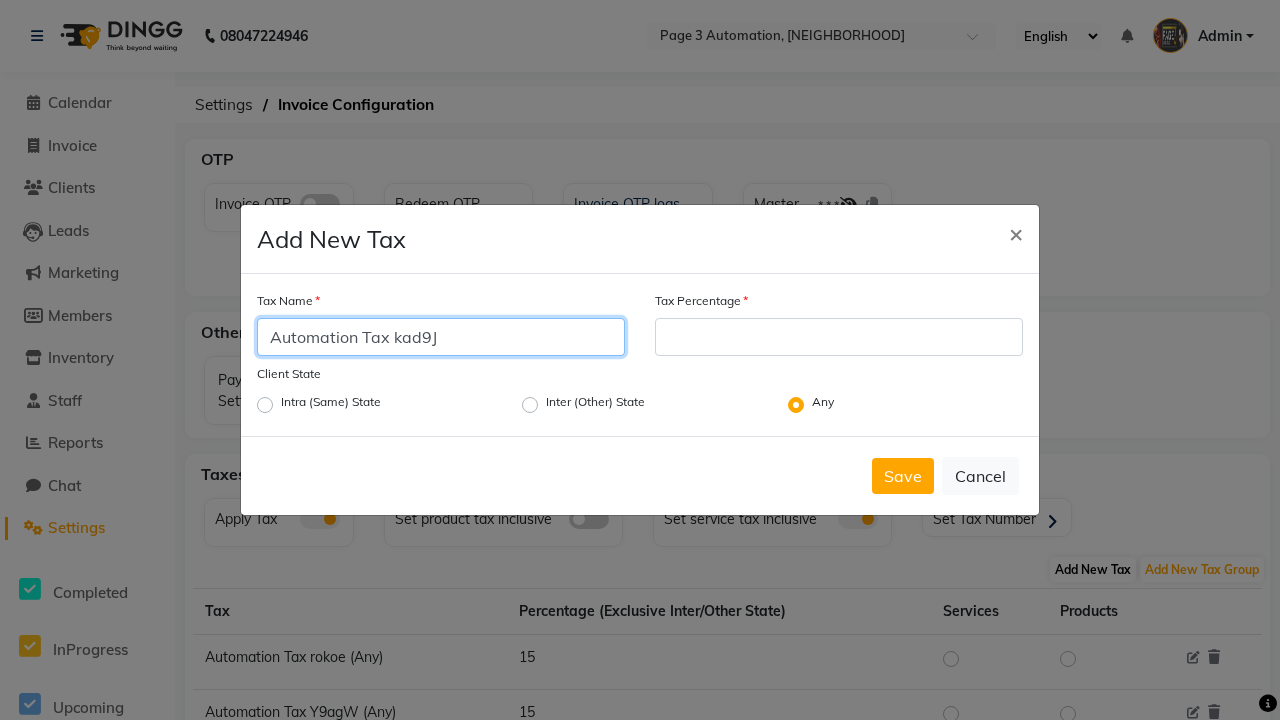 type on "Automation Tax kad9J" 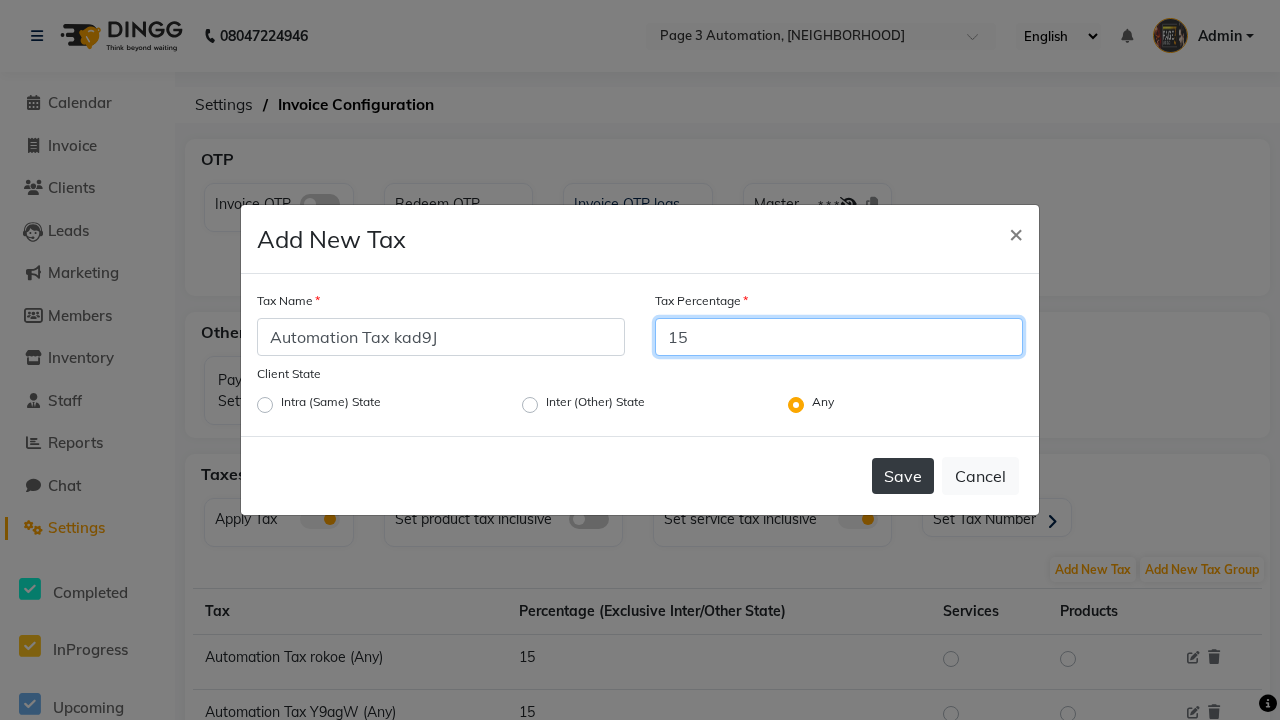 type on "15" 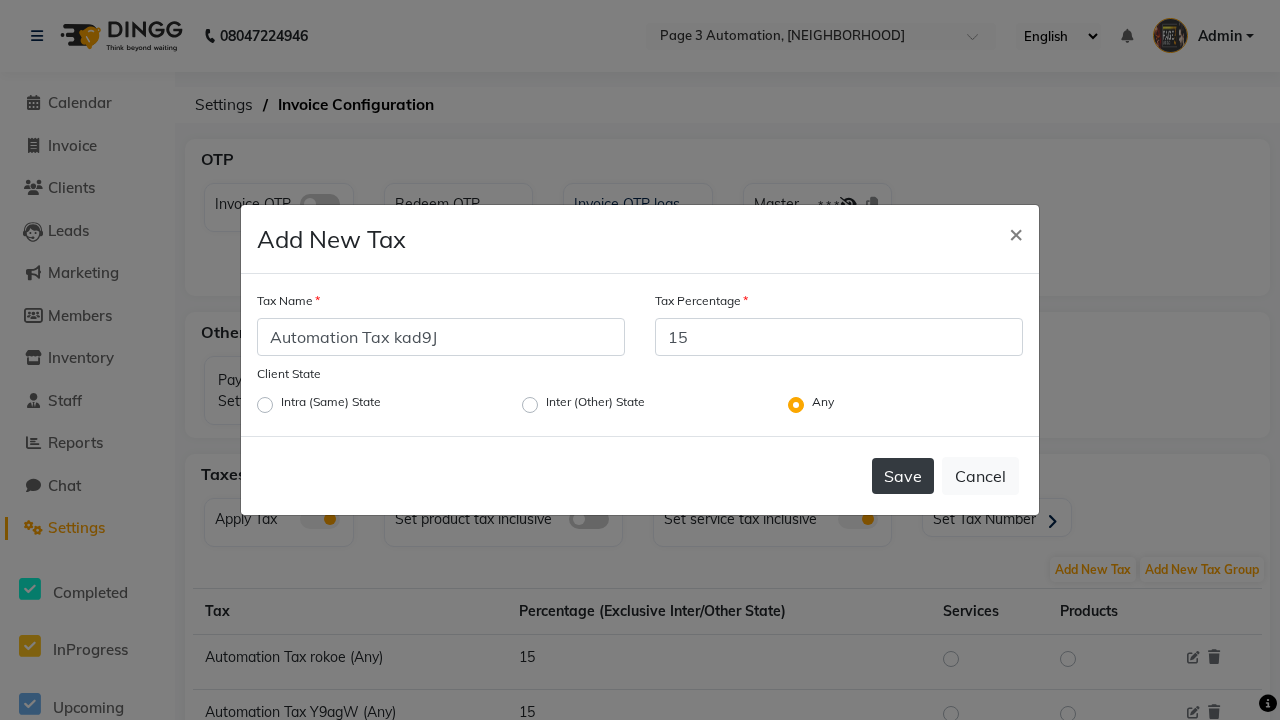 click on "Save" 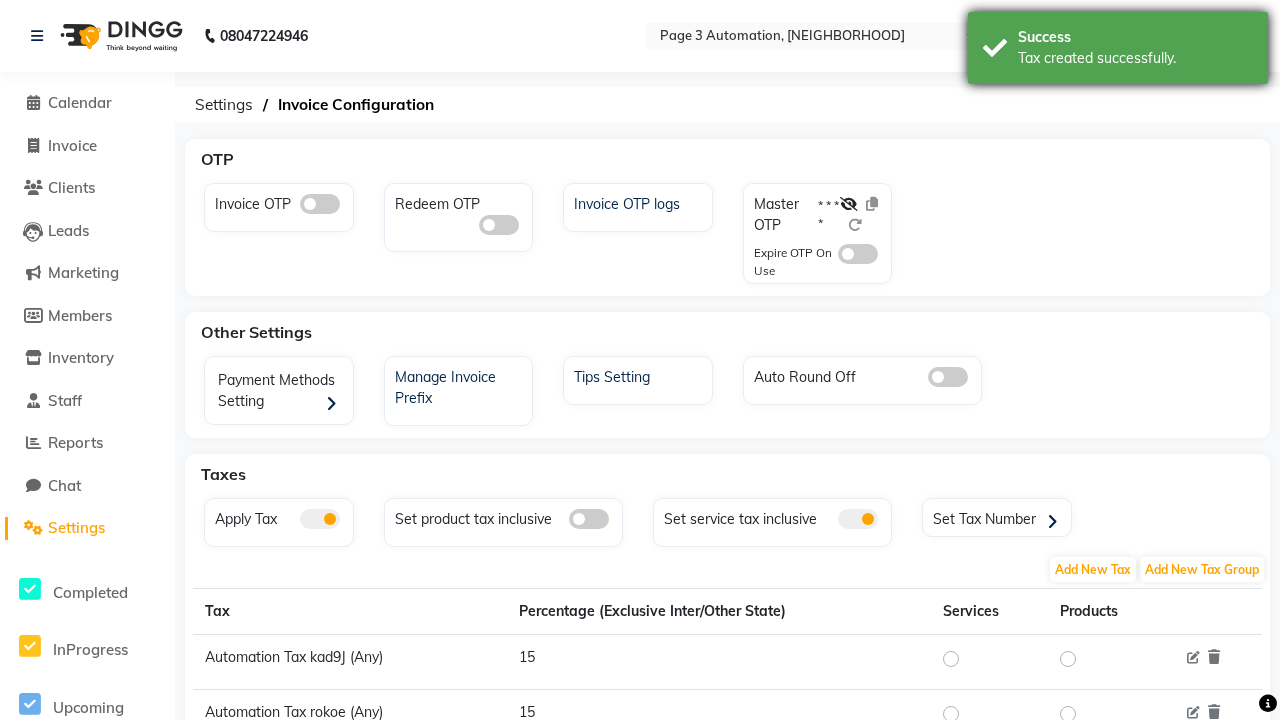 click on "Tax created successfully." at bounding box center (1135, 58) 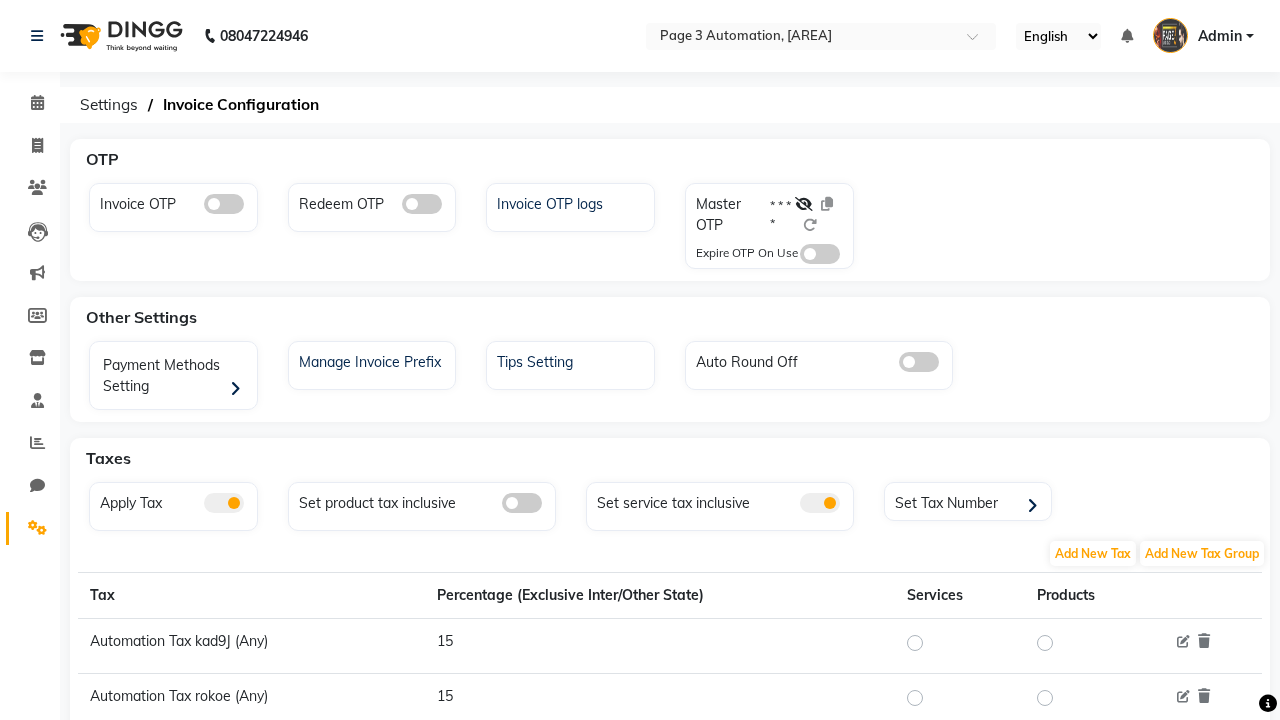 scroll, scrollTop: 0, scrollLeft: 0, axis: both 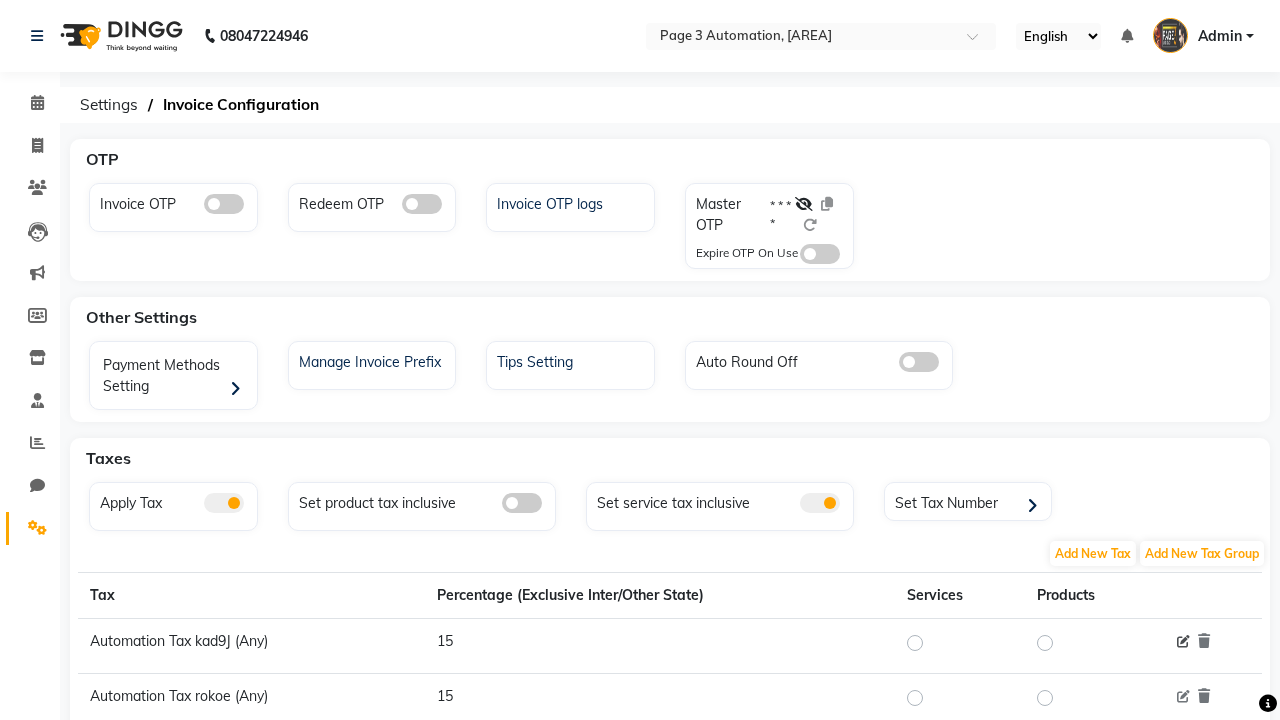 click 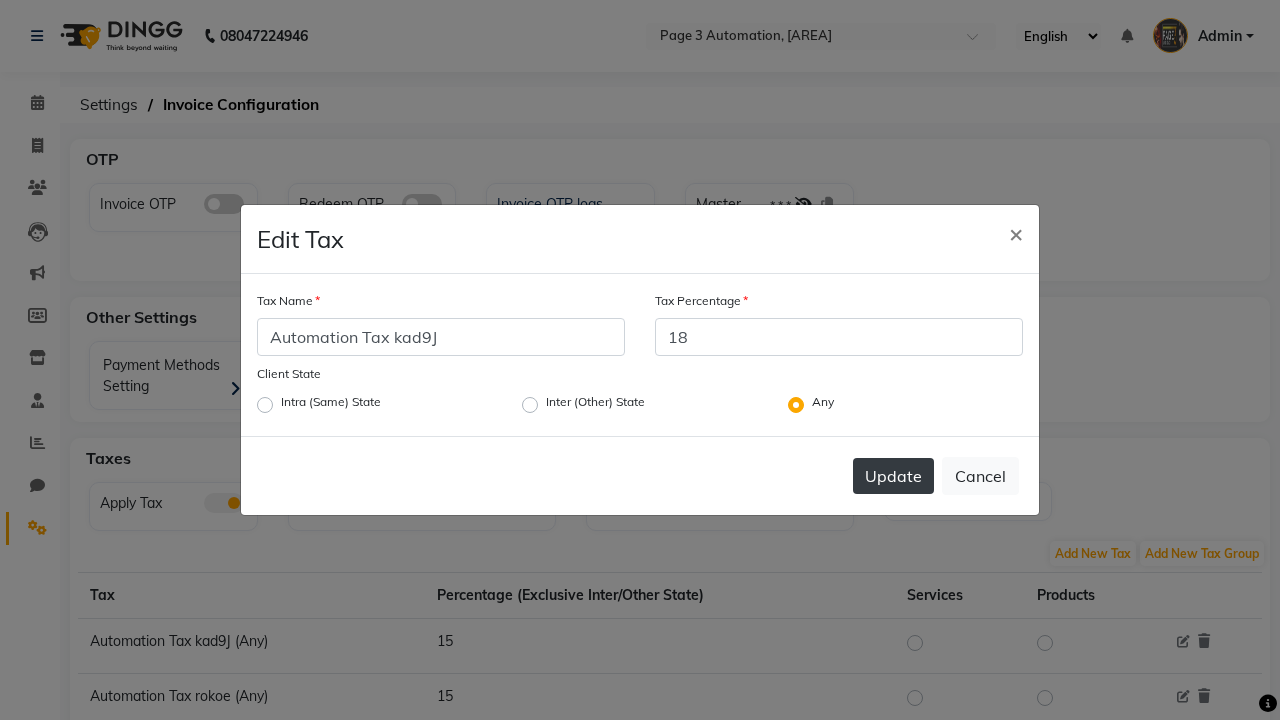 type on "18" 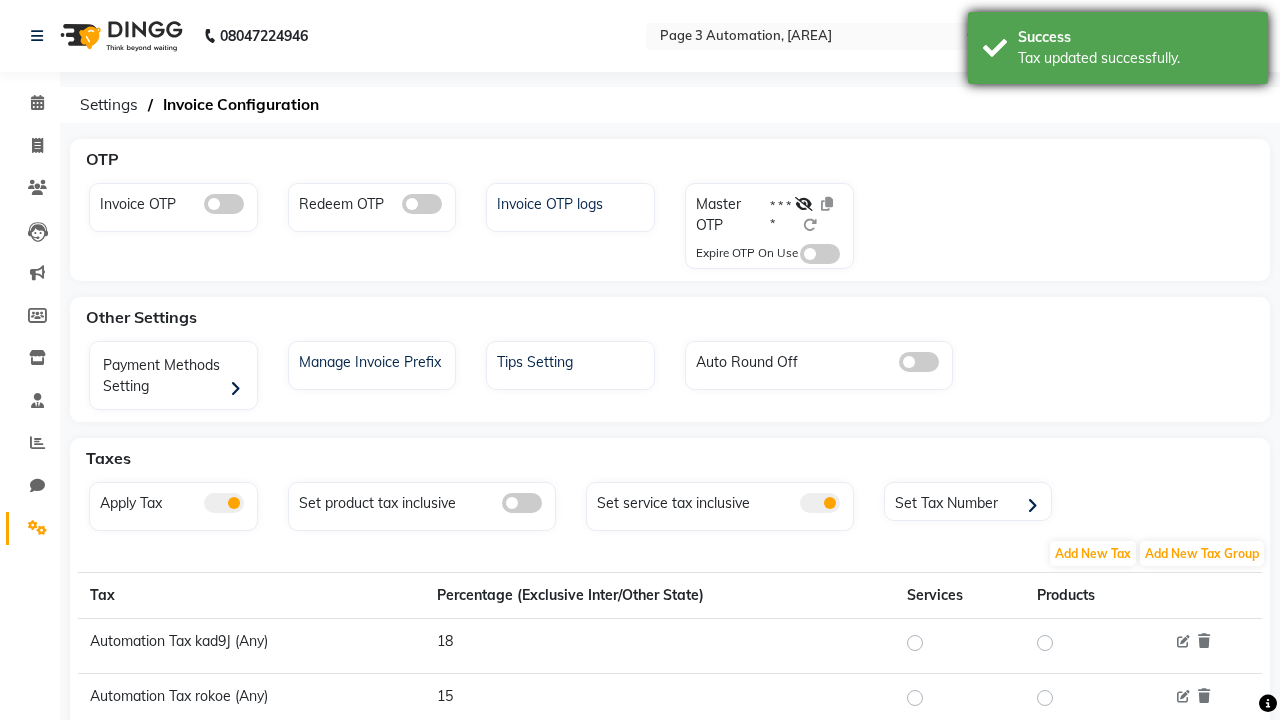 click on "Tax updated successfully." at bounding box center [1135, 58] 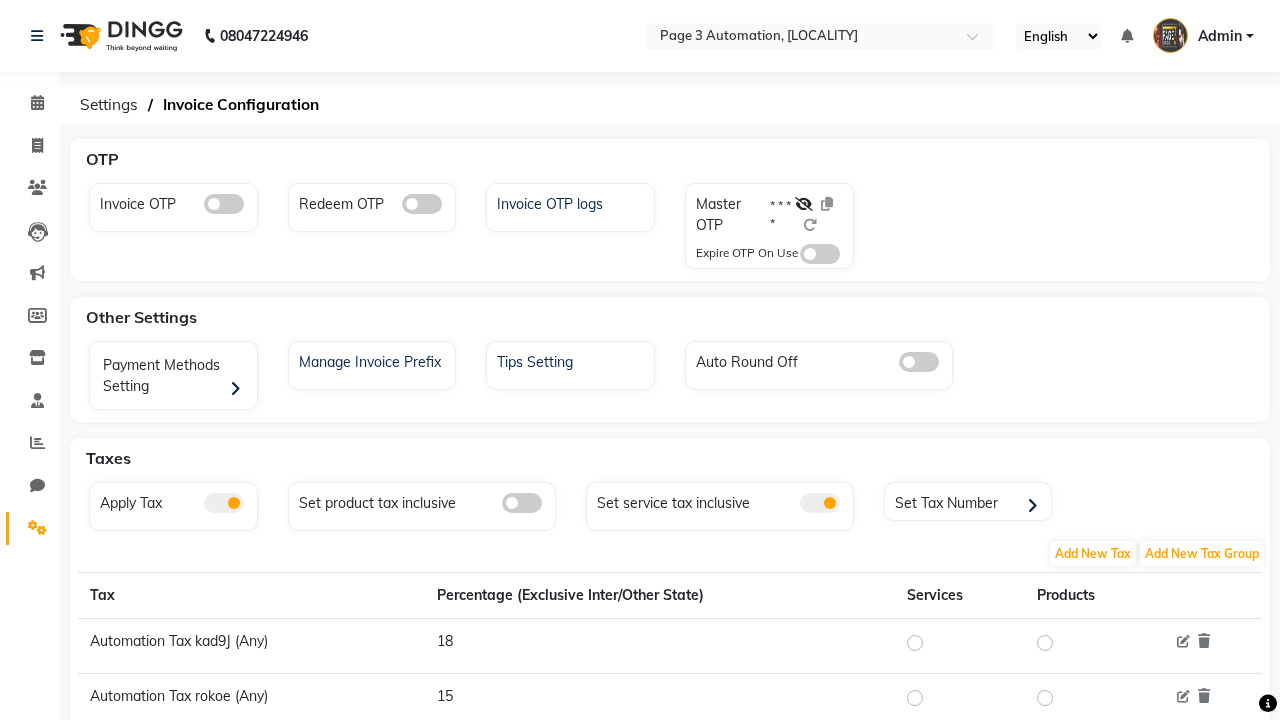 scroll, scrollTop: 0, scrollLeft: 0, axis: both 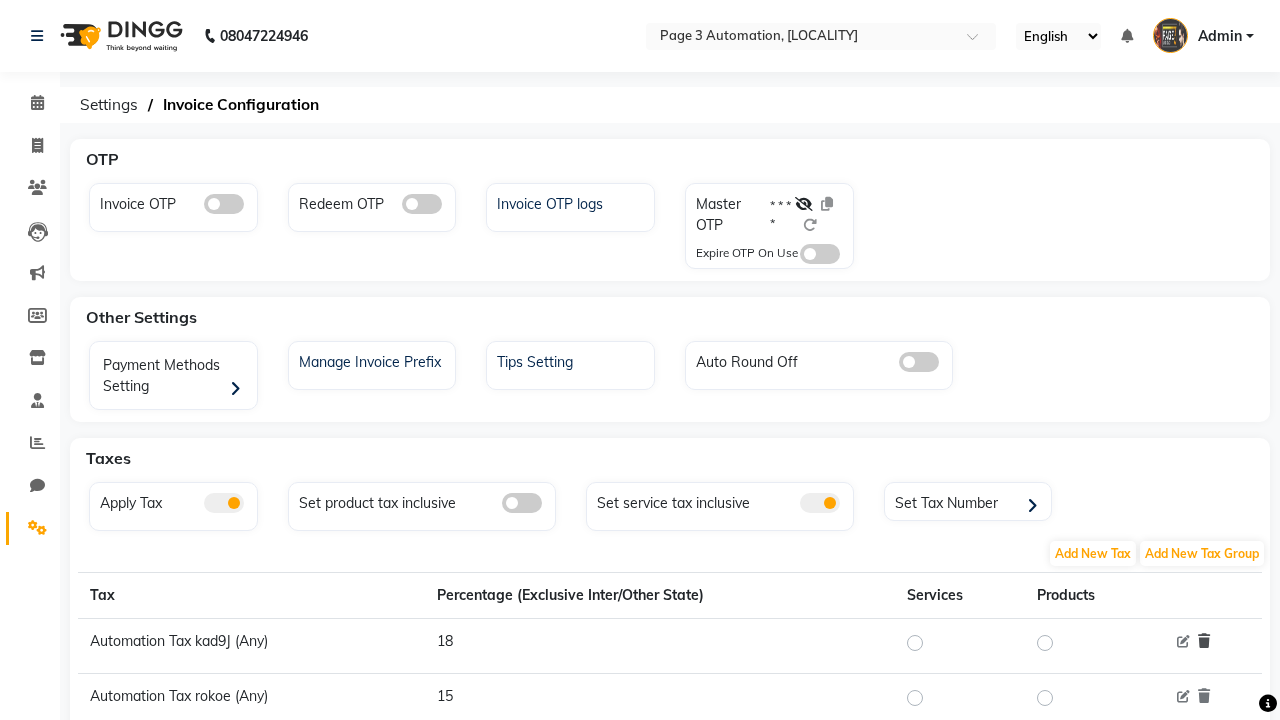 click 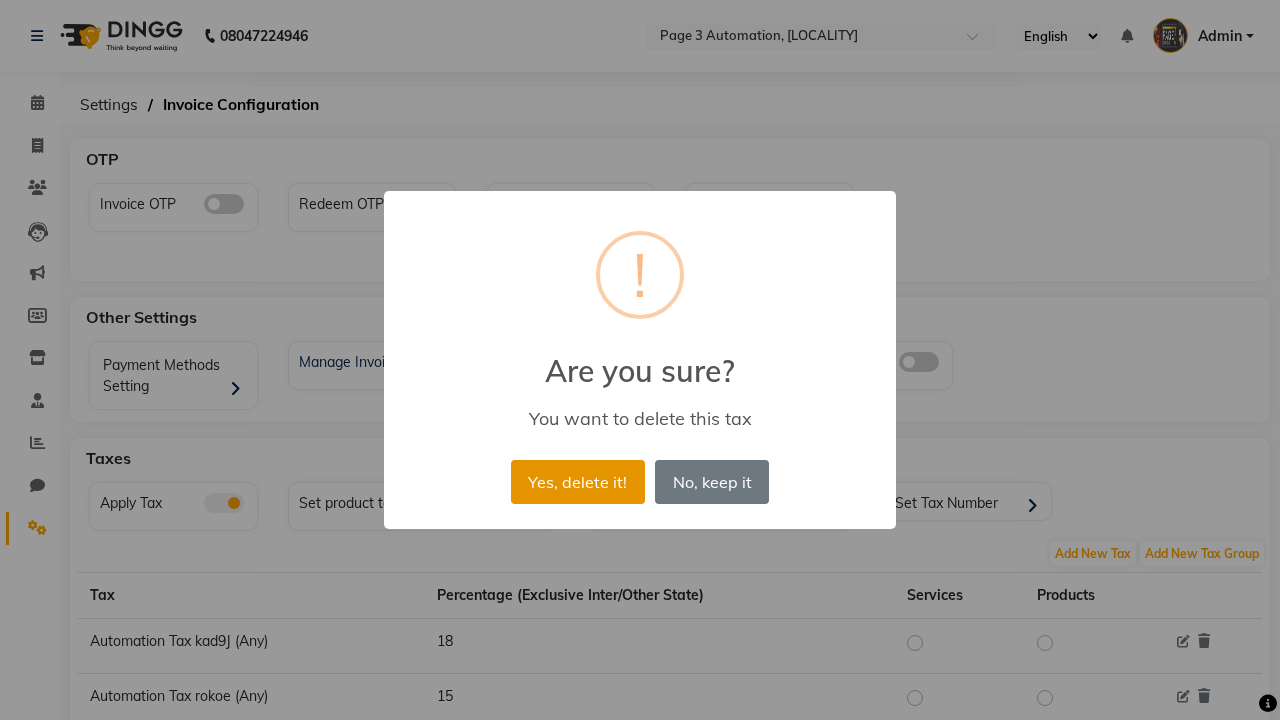 click on "Yes, delete it!" at bounding box center (578, 482) 